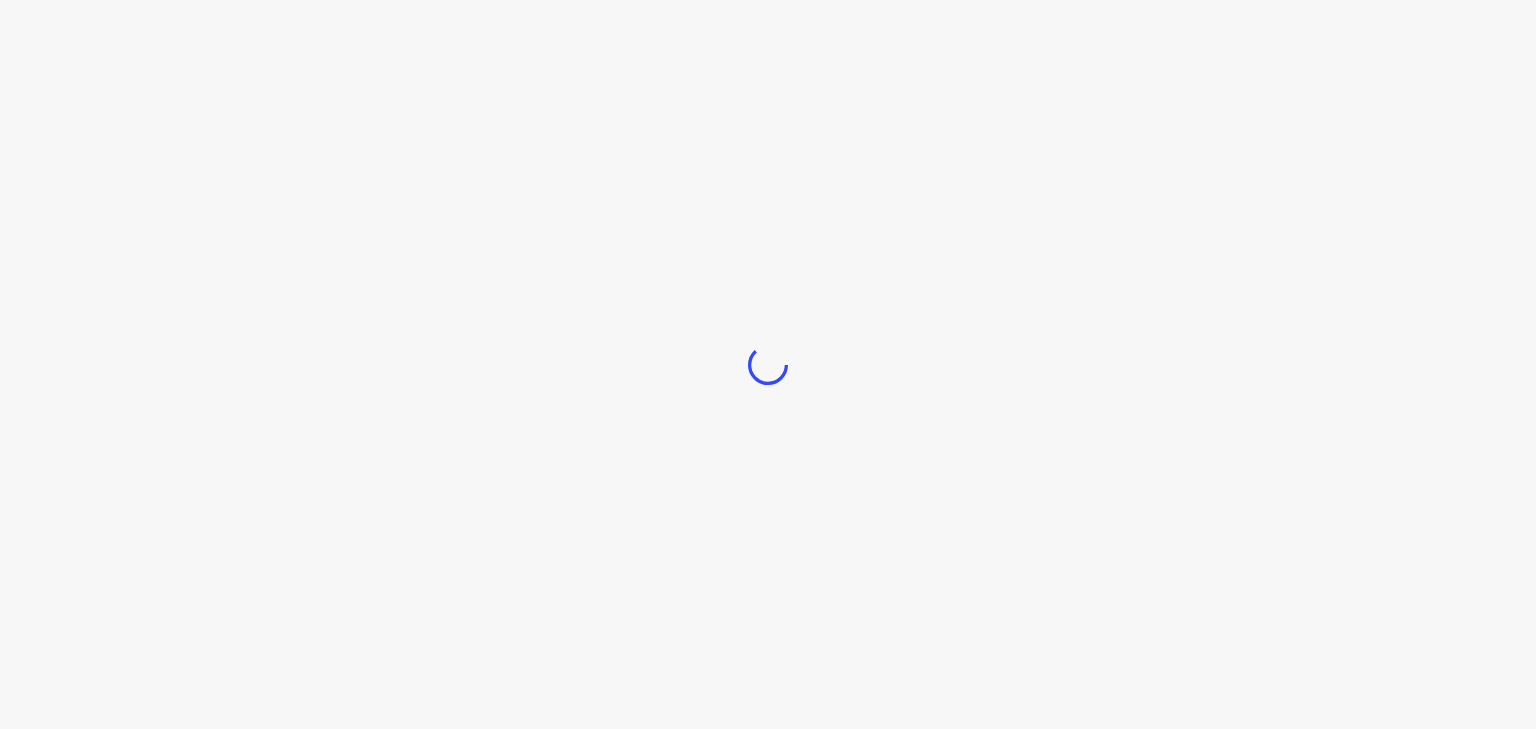 scroll, scrollTop: 0, scrollLeft: 0, axis: both 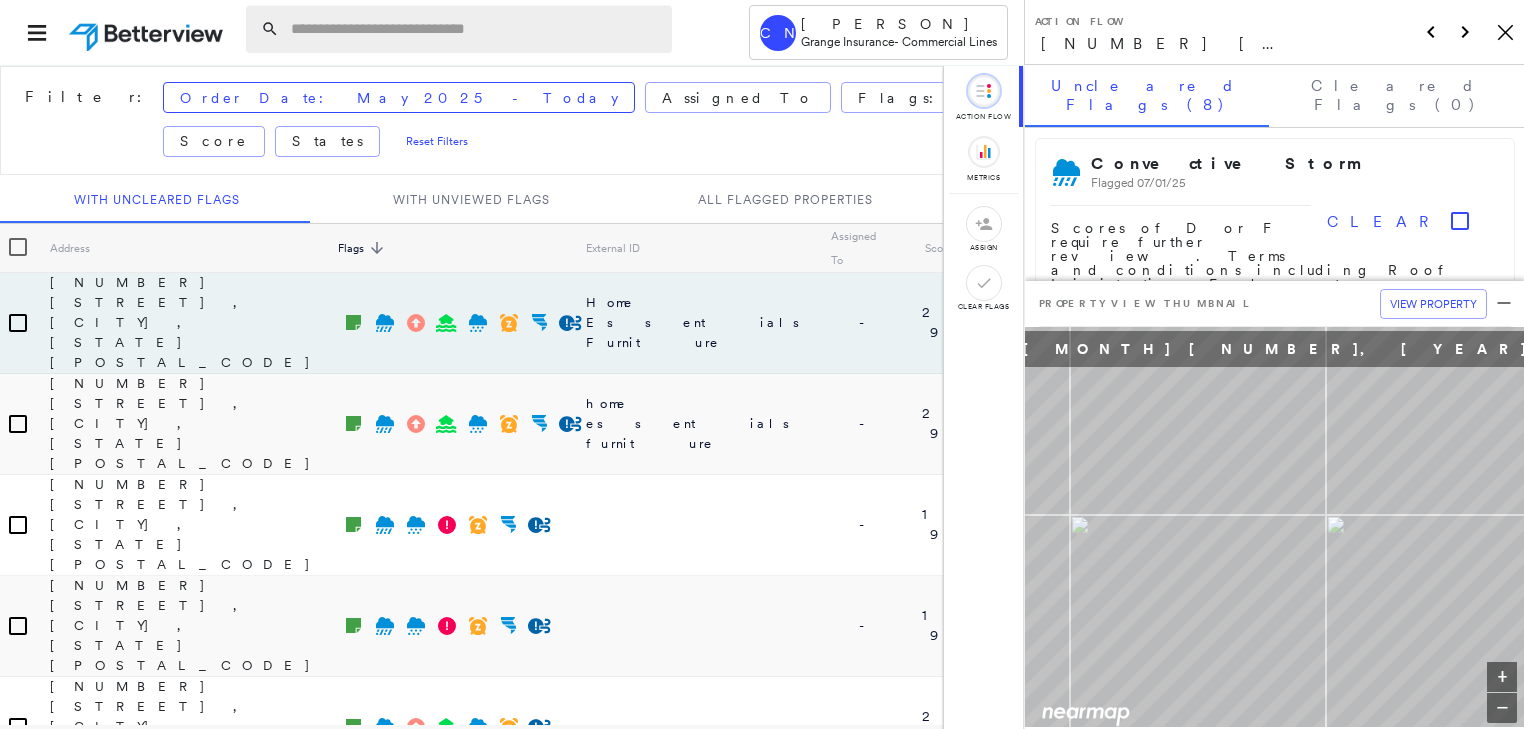 click at bounding box center [475, 29] 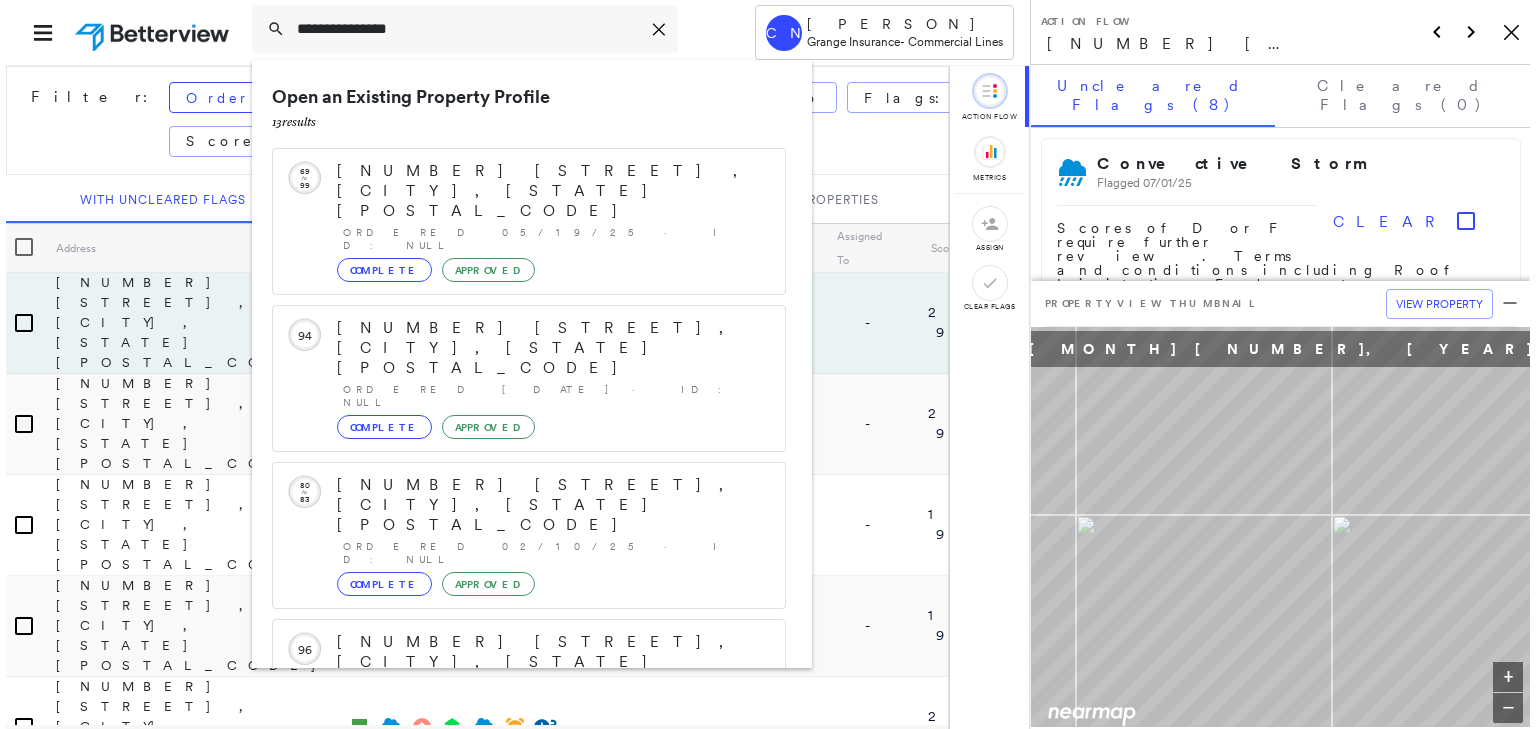 scroll, scrollTop: 252, scrollLeft: 0, axis: vertical 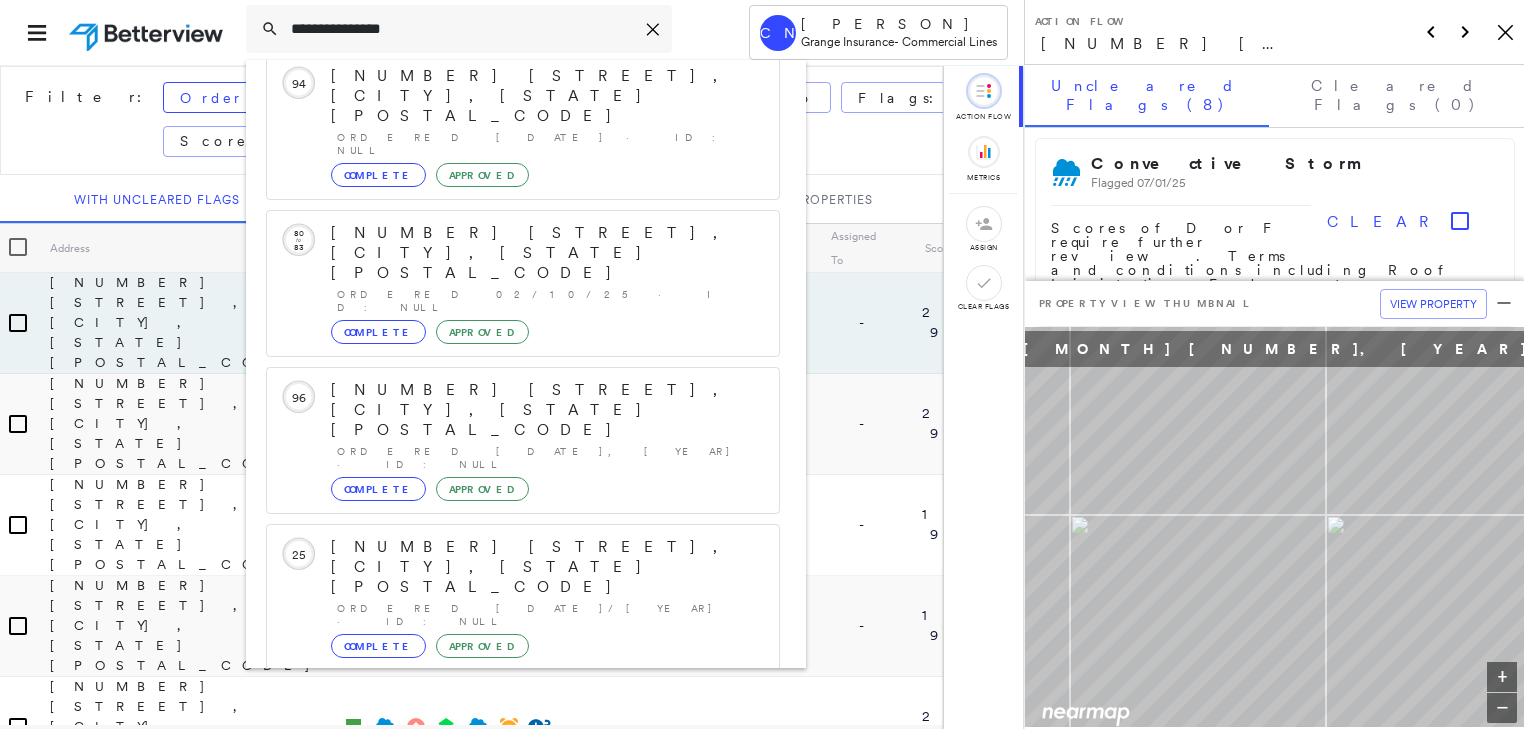 type on "**********" 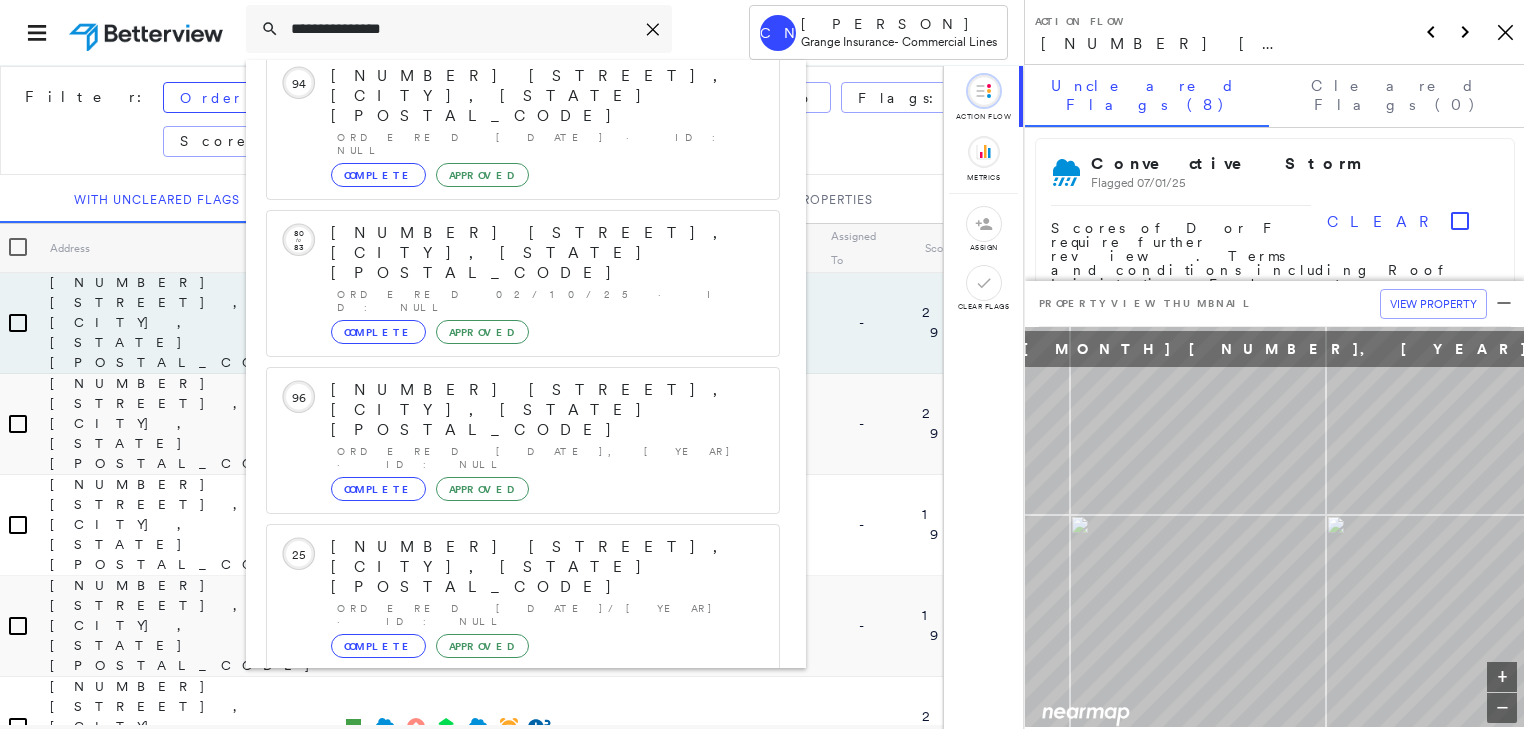 click on "[NUMBER] [STREET], [CITY], [STATE] [POSTAL_CODE]" at bounding box center [501, 859] 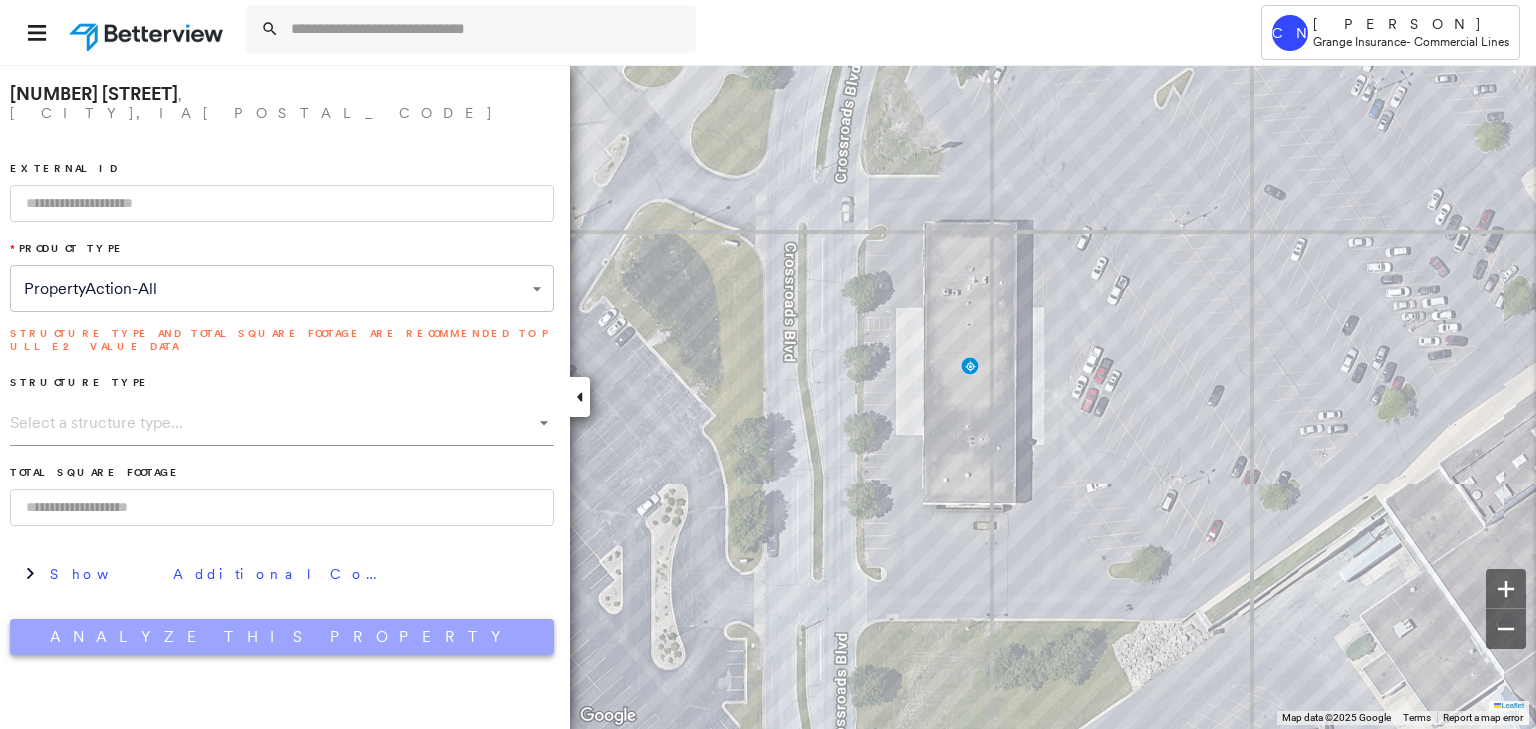 click on "Analyze This Property" at bounding box center [282, 637] 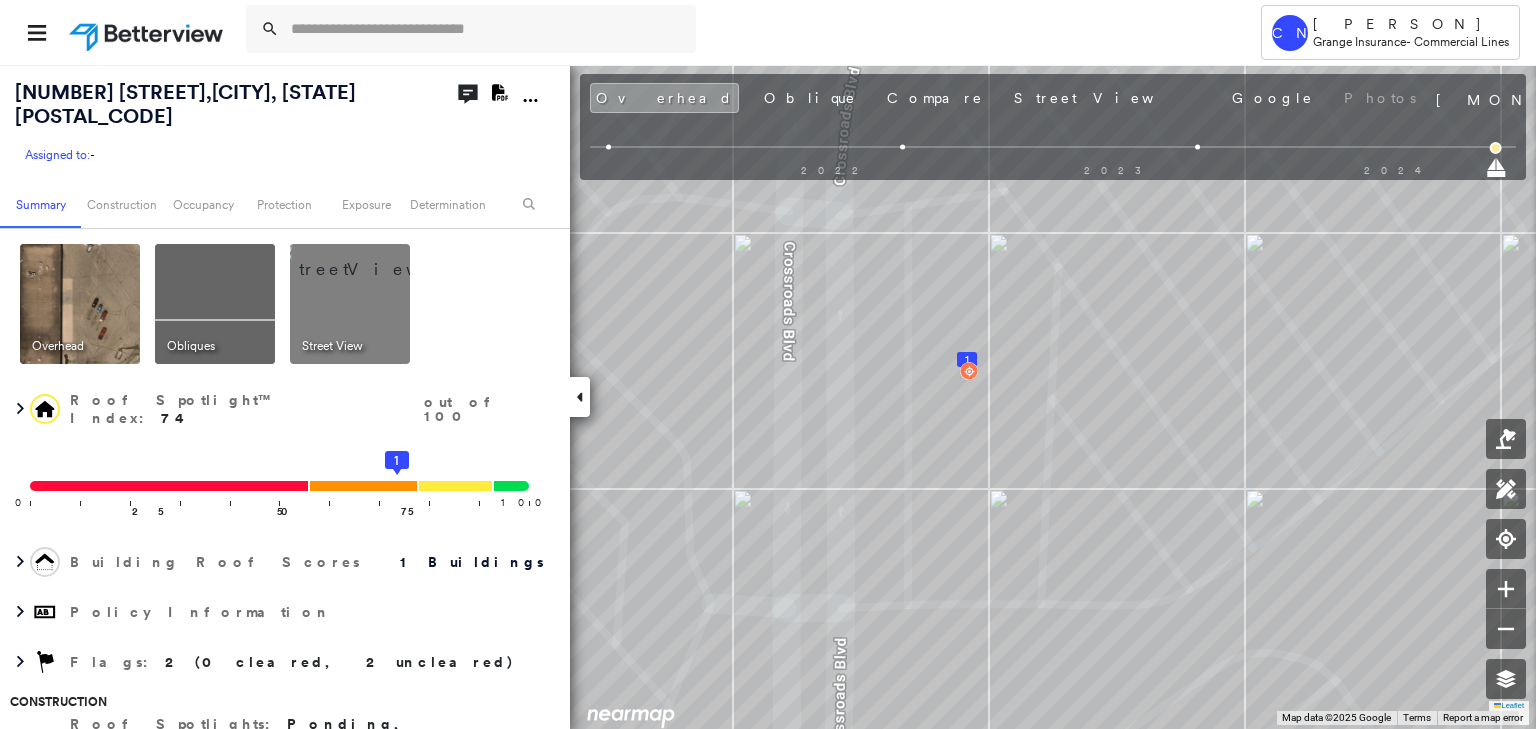 click on "Download PDF Report" 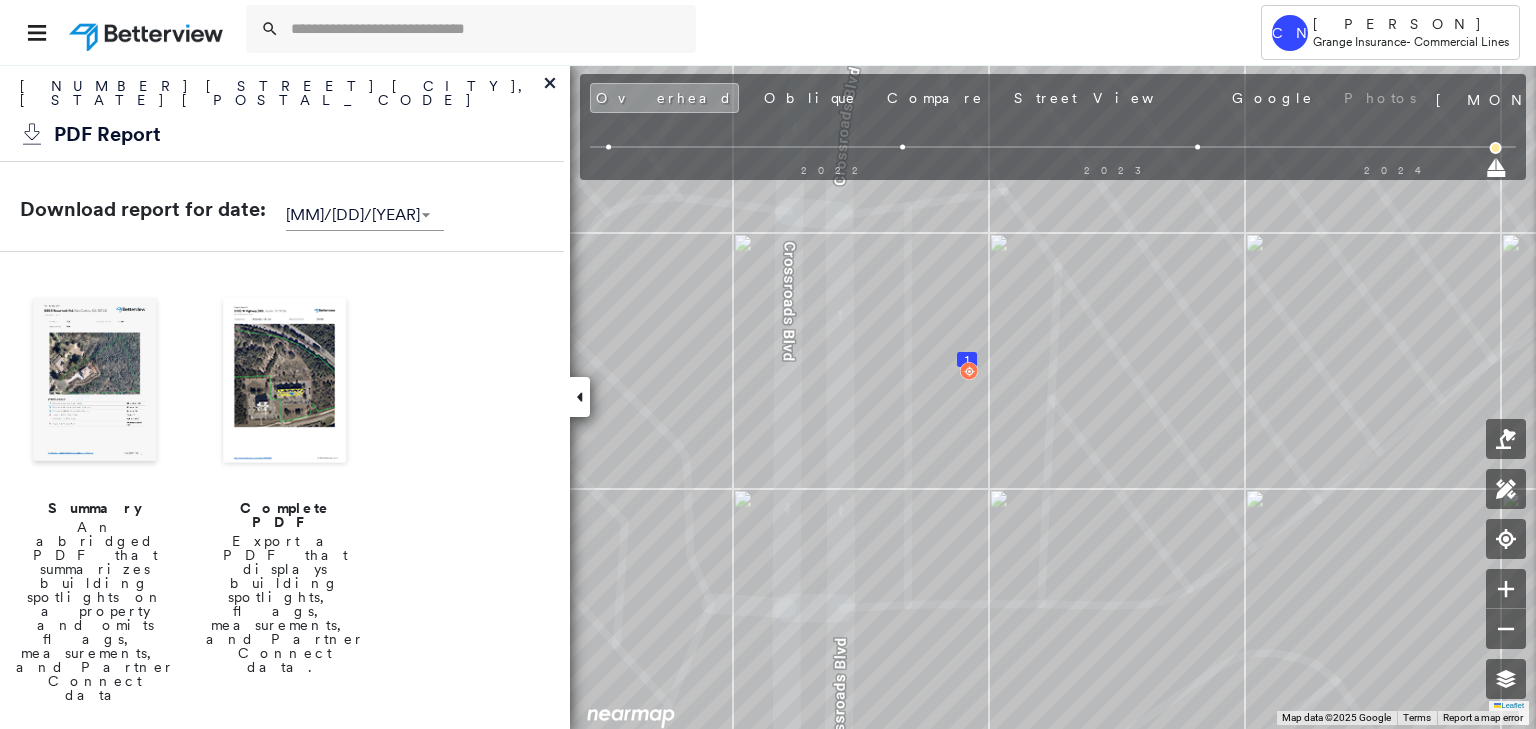 click at bounding box center (285, 382) 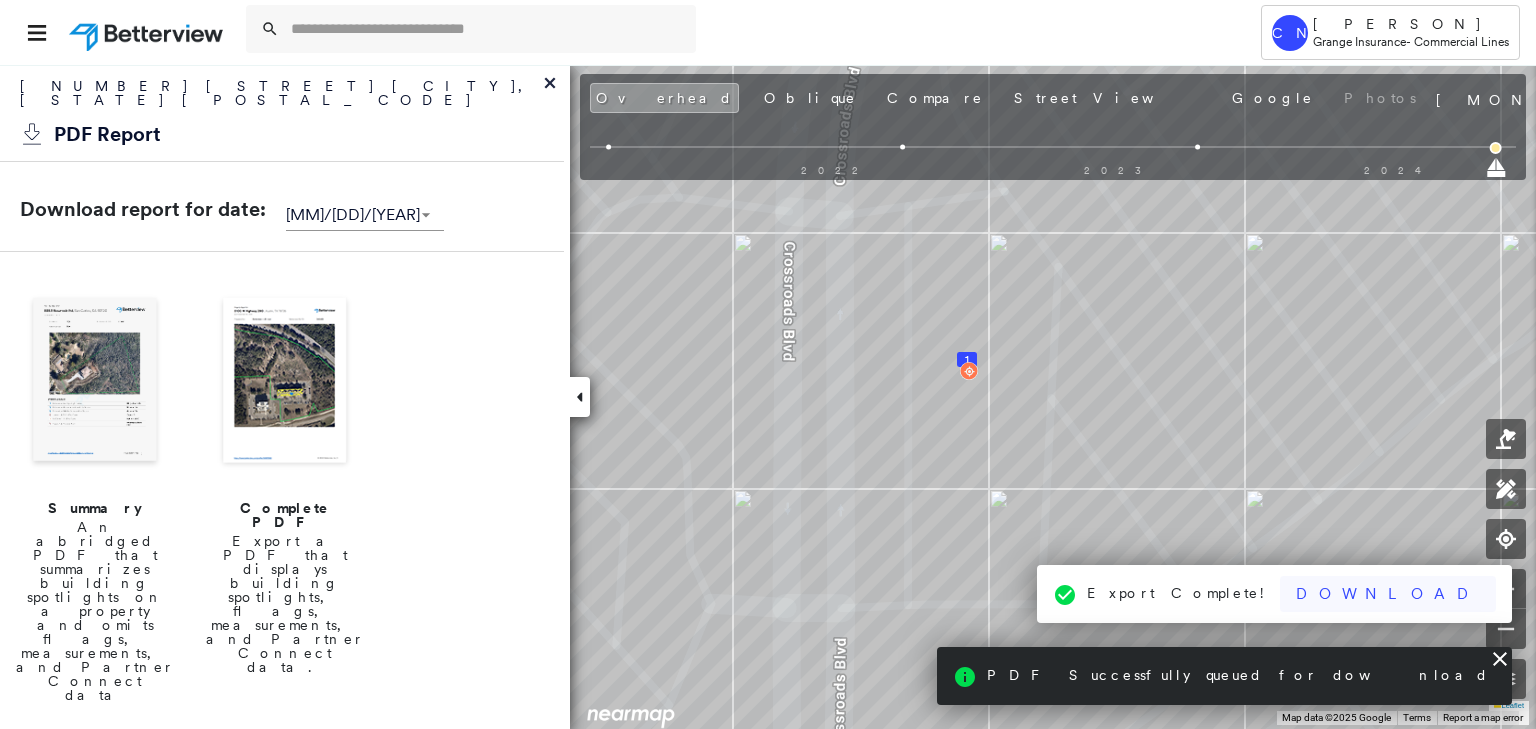 click on "Download" at bounding box center (1388, 594) 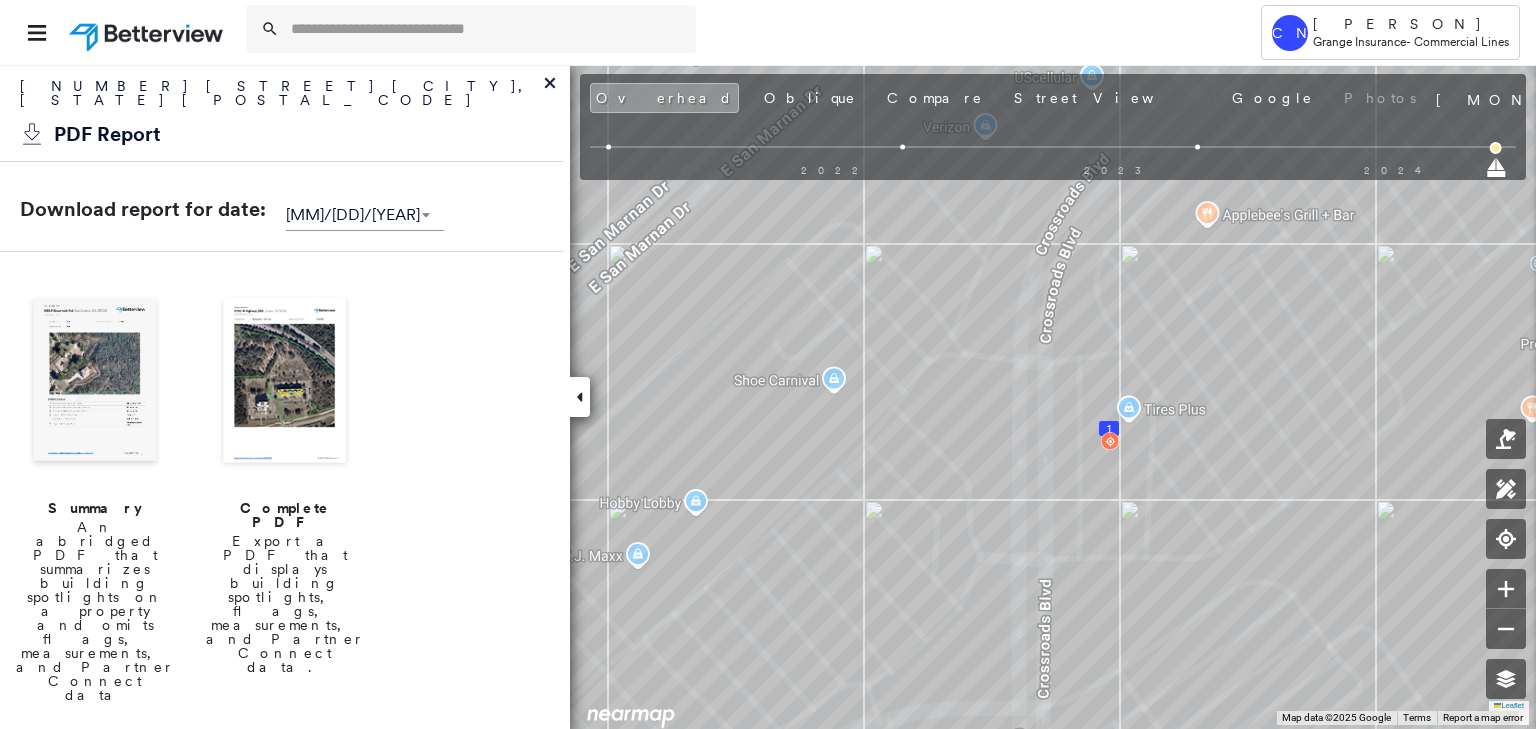 drag, startPoint x: 1492, startPoint y: 143, endPoint x: 1369, endPoint y: 148, distance: 123.101585 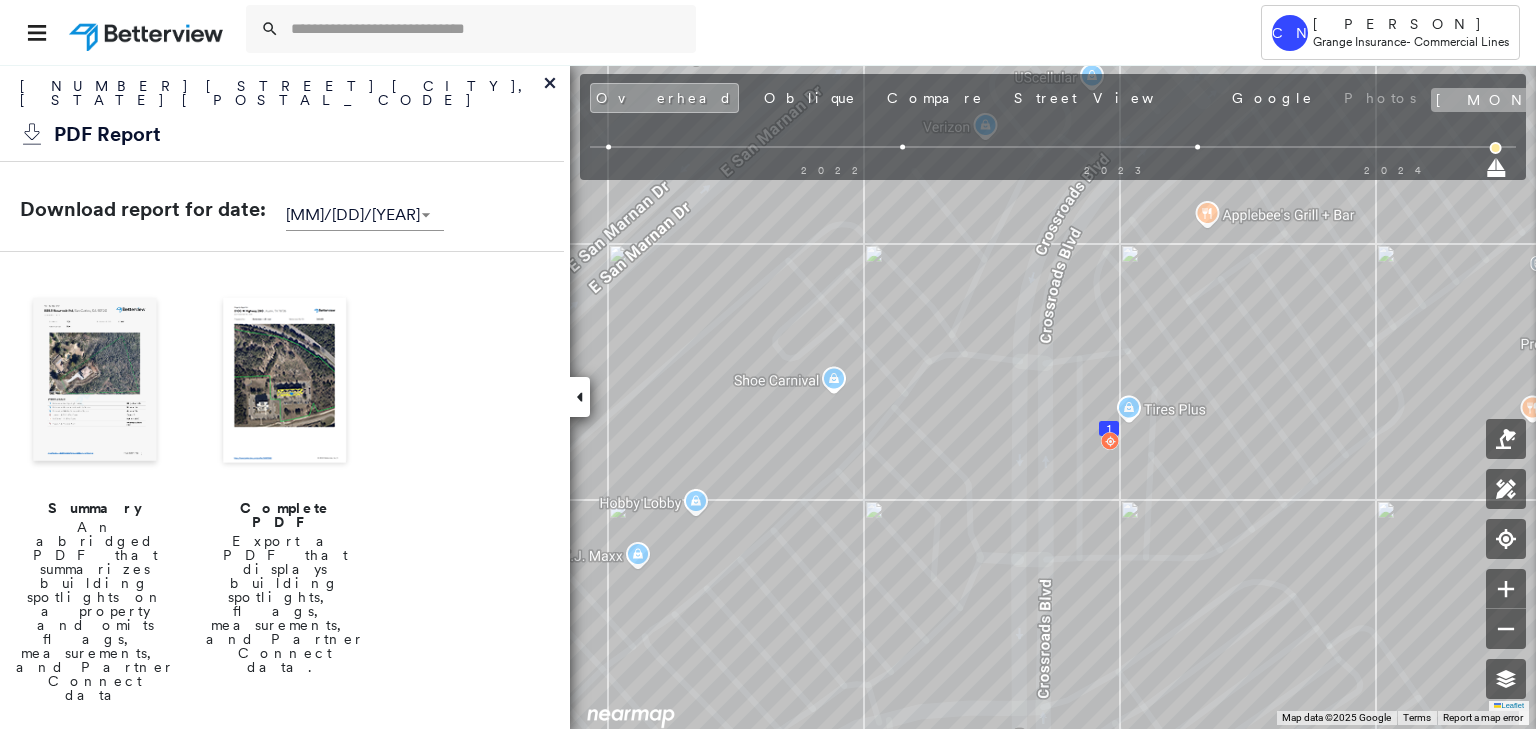 click 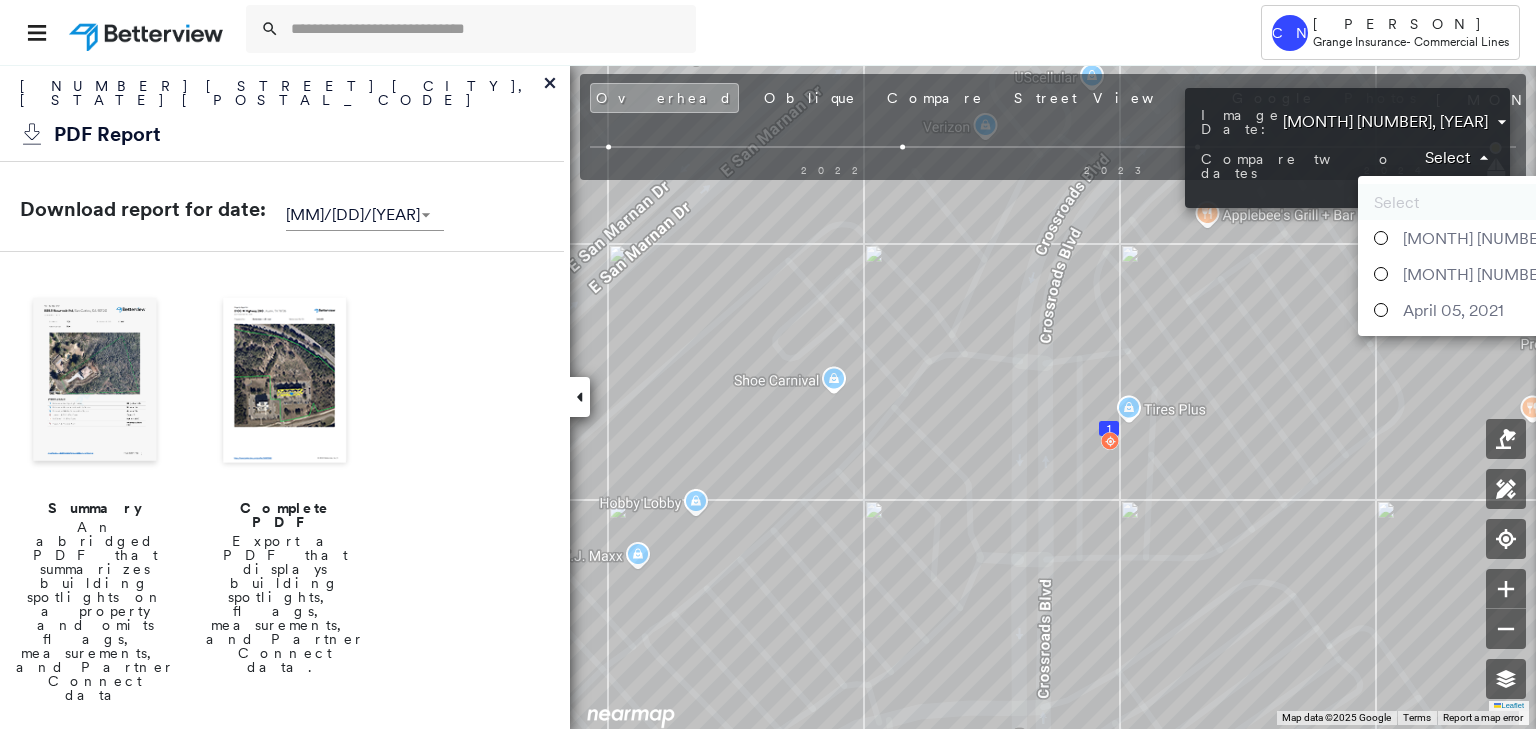 click on "Tower CN [PERSON] [COMPANY] - Commercial Lines [NUMBER] [STREET] , [CITY], [STATE] [POSTAL_CODE] Assigned to: - Assigned to: - Assigned to: - Open Comments Download PDF Report Summary Construction Occupancy Protection Exposure Determination Overhead Obliques Street View Roof Spotlight™ Index : 74 out of 100 0 100 25 50 75 1 Building Roof Scores 1 Buildings Policy Information Flags : 2 (0 cleared, 2 uncleared) Construction Roof Spotlights : Ponding, Staining, Skylight, Chimney, Vent and 2 more Property Features : Car, Cracked Pavement, Significantly Stained Pavement, Repaired Pavement, Trailer and 1 more Roof Size & Shape : 1 building - Parapet | Ballasted Assessor and MLS Details BuildZoom - Building Permit Data and Analysis Occupancy Ownership Place Detail Protection Protection Exposure FEMA Risk Index Crime Regional Hazard: 2 out of 5 Additional Perils Guidewire HazardHub C.O.P.E Summary HazardHub Risks & Enhanced Property FEMA Risk Index HazardHub Risks with Extra Fields Flags :" at bounding box center (768, 364) 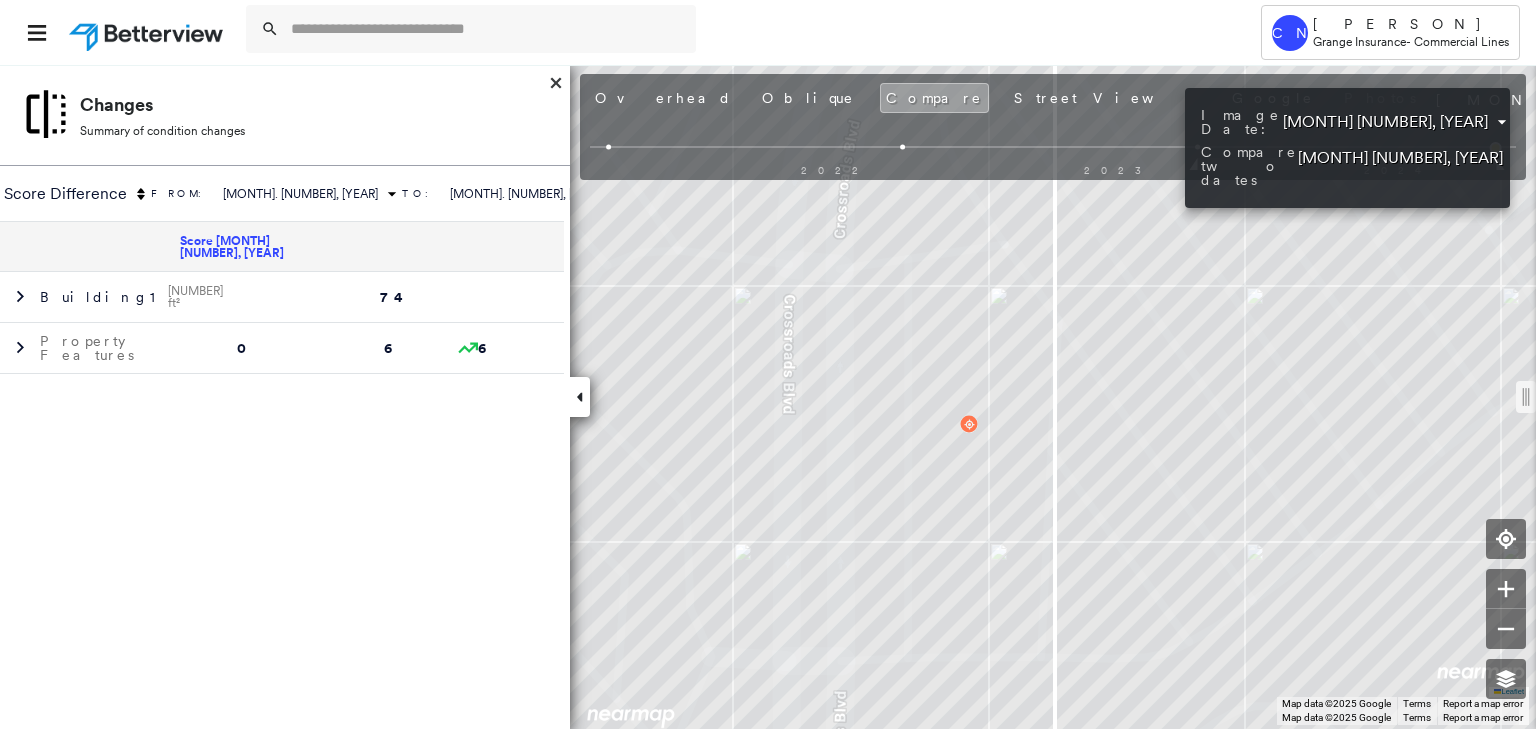 drag, startPoint x: 1161, startPoint y: 432, endPoint x: 1290, endPoint y: 408, distance: 131.21356 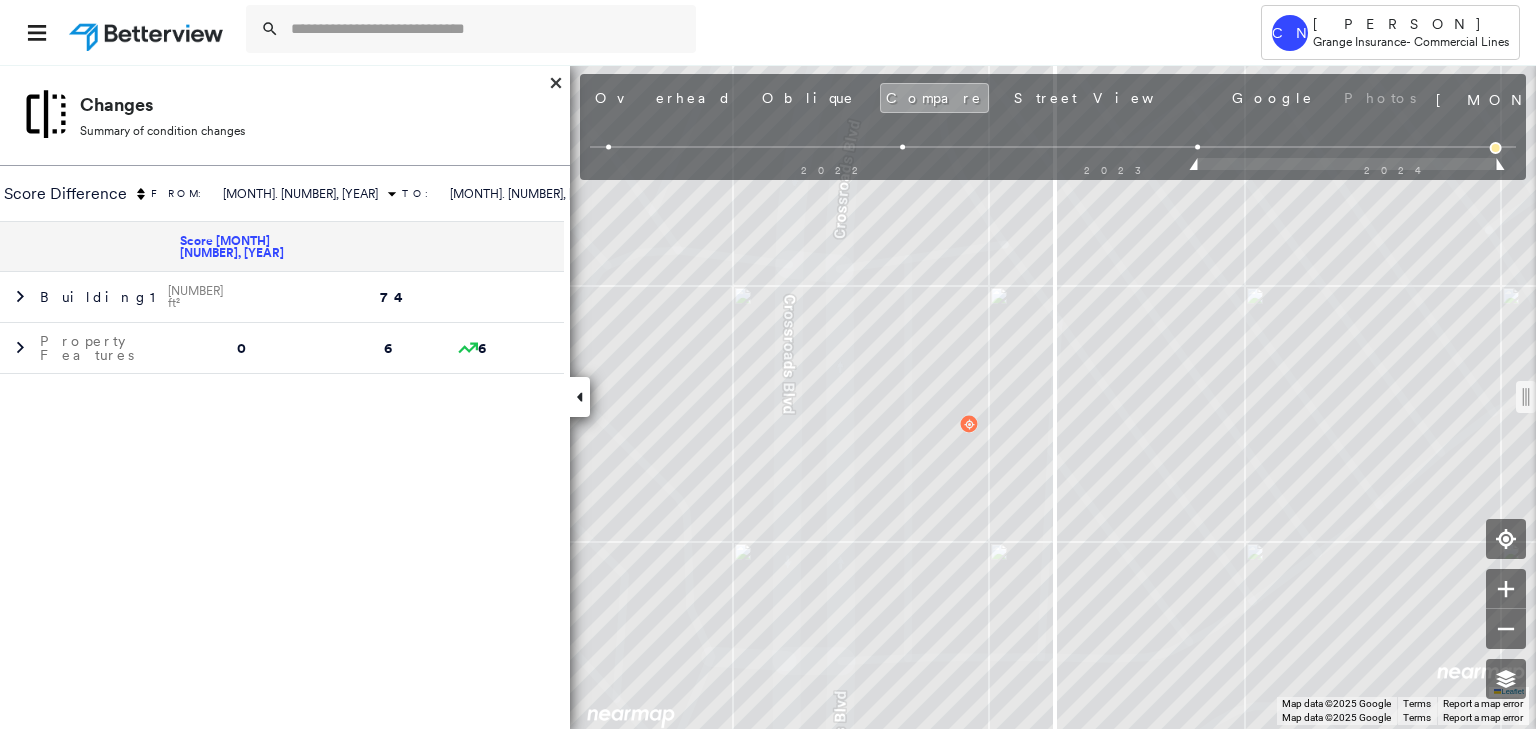 click at bounding box center [1053, 166] 